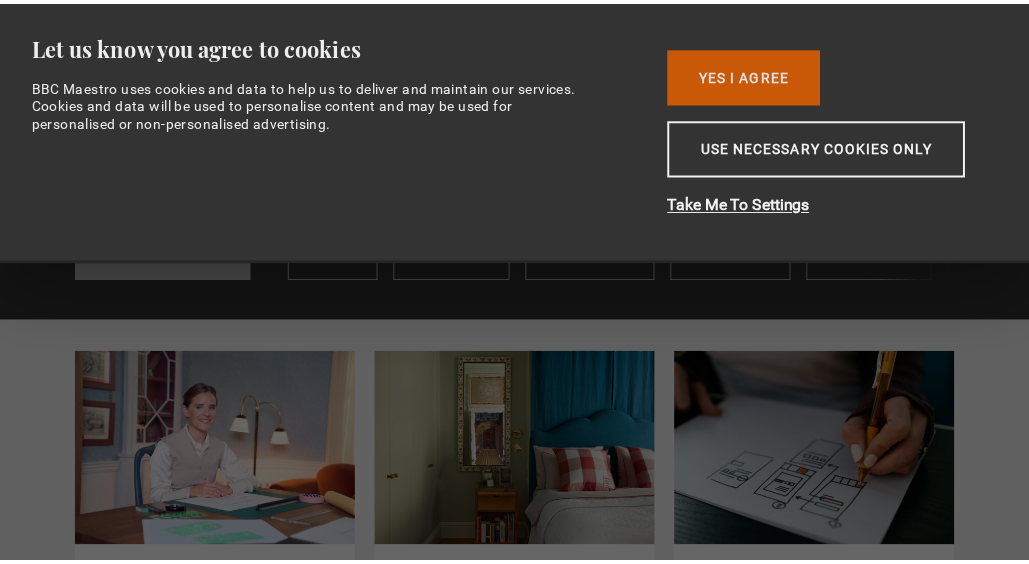 scroll, scrollTop: 0, scrollLeft: 0, axis: both 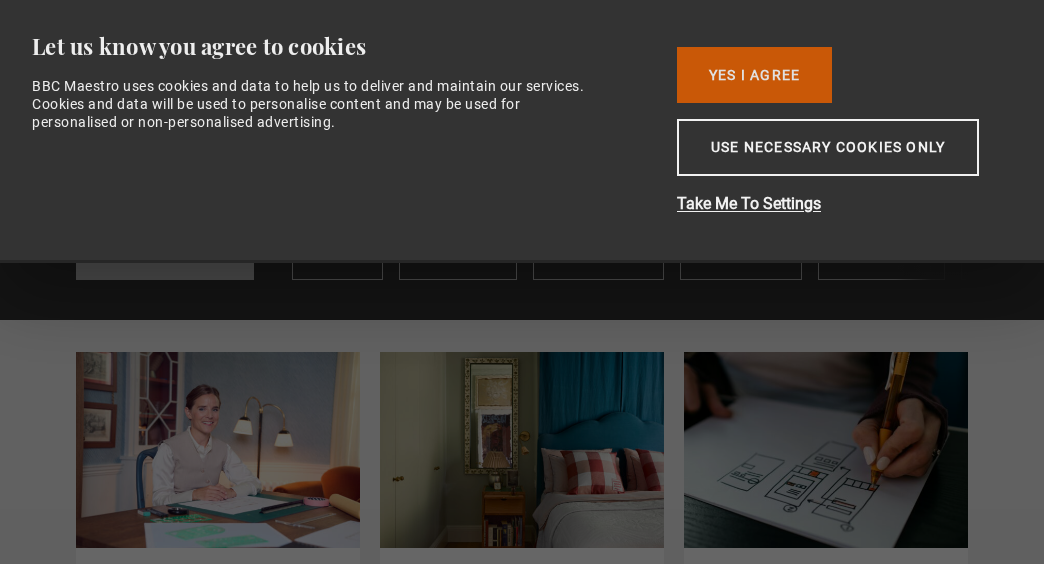 click on "Yes I Agree" at bounding box center [754, 75] 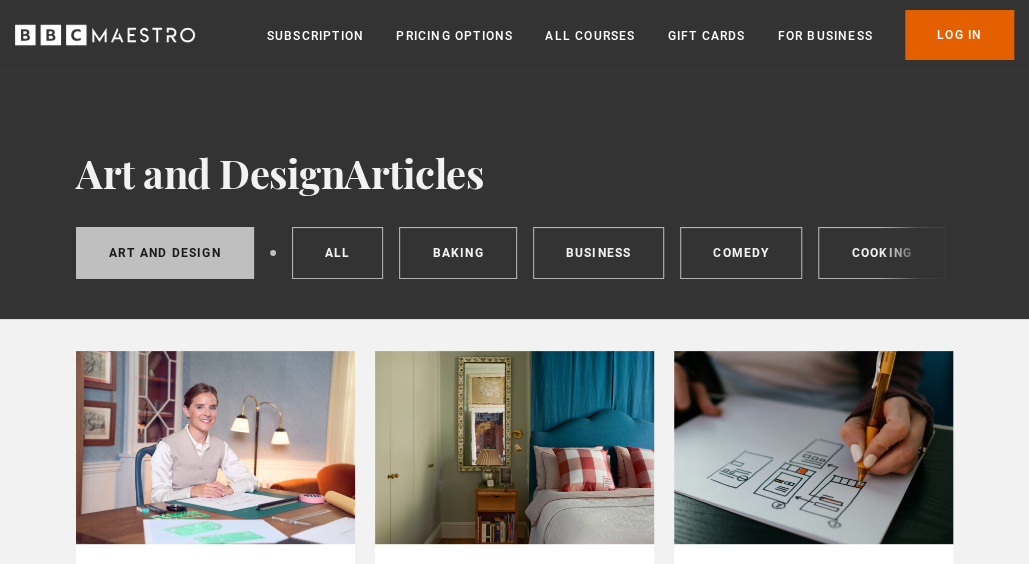 scroll, scrollTop: 0, scrollLeft: 0, axis: both 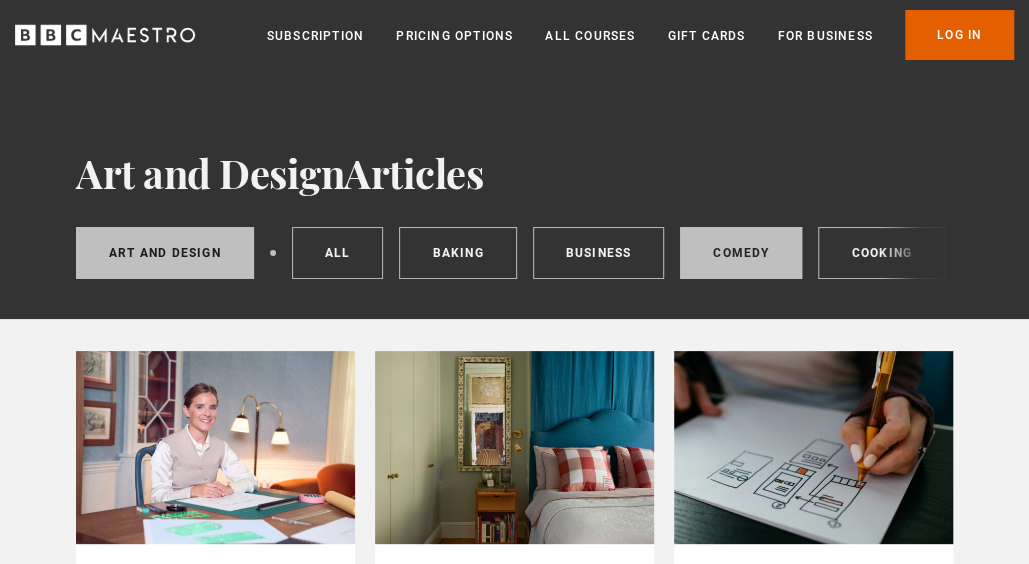 click on "Comedy" at bounding box center [741, 253] 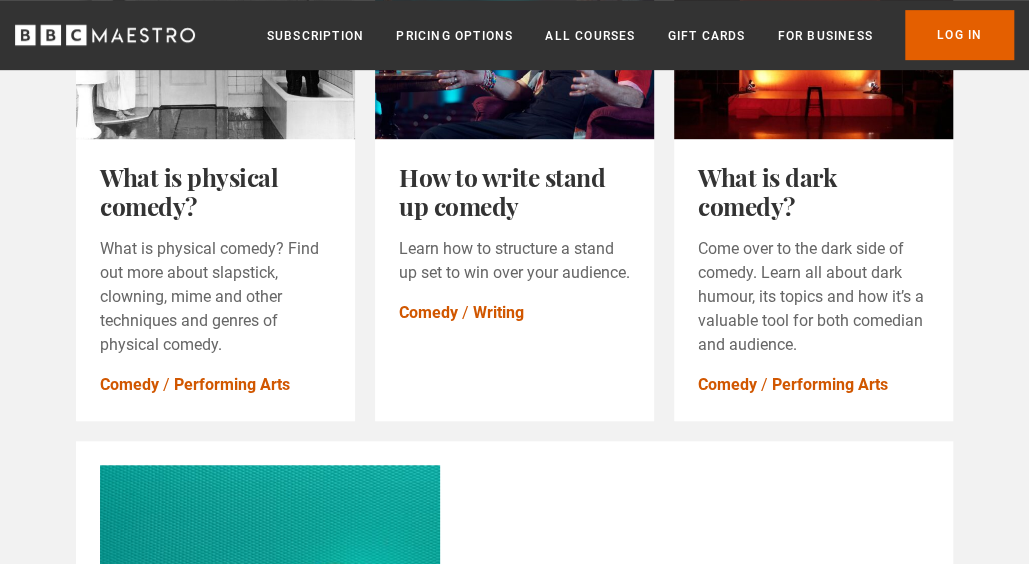 scroll, scrollTop: 0, scrollLeft: 0, axis: both 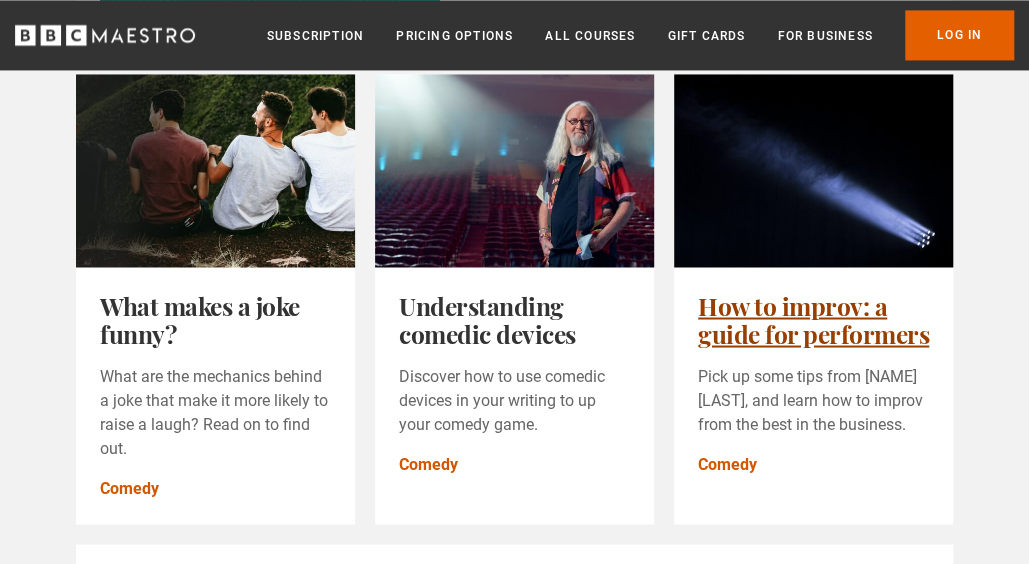 click on "How to improv: a guide for performers" at bounding box center [813, 319] 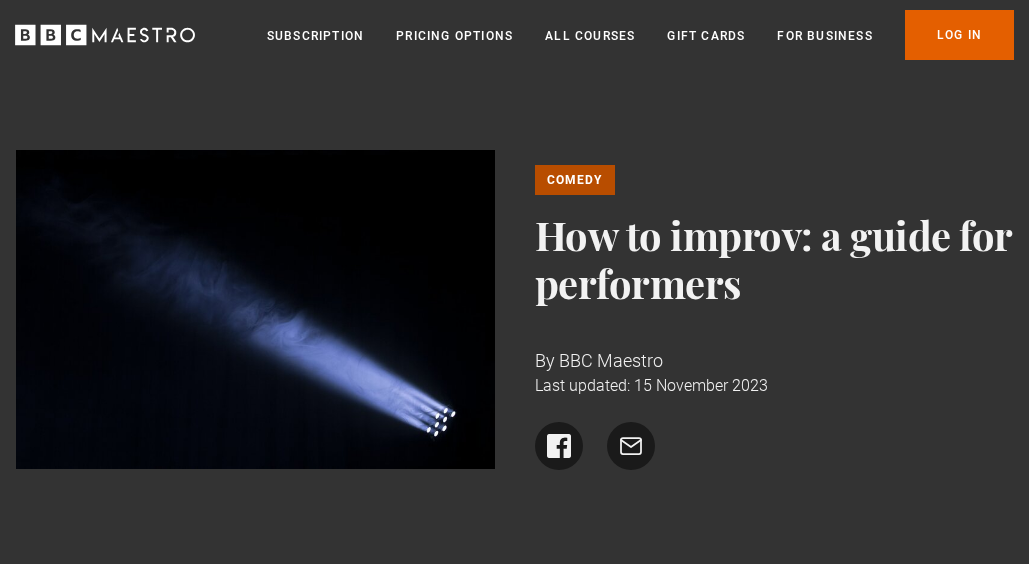 scroll, scrollTop: 0, scrollLeft: 0, axis: both 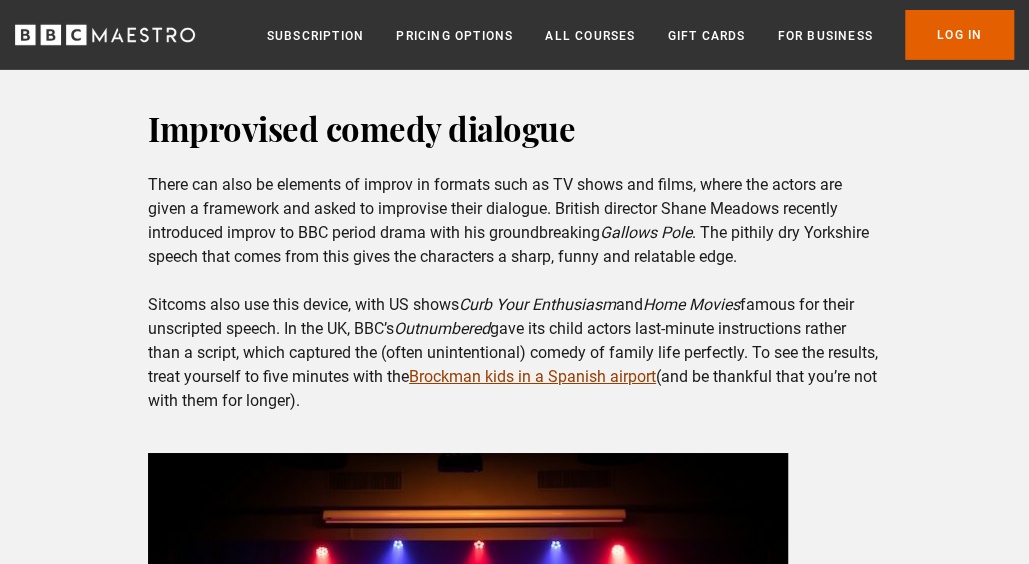 click on "Brockman kids in a Spanish airport" at bounding box center (532, 376) 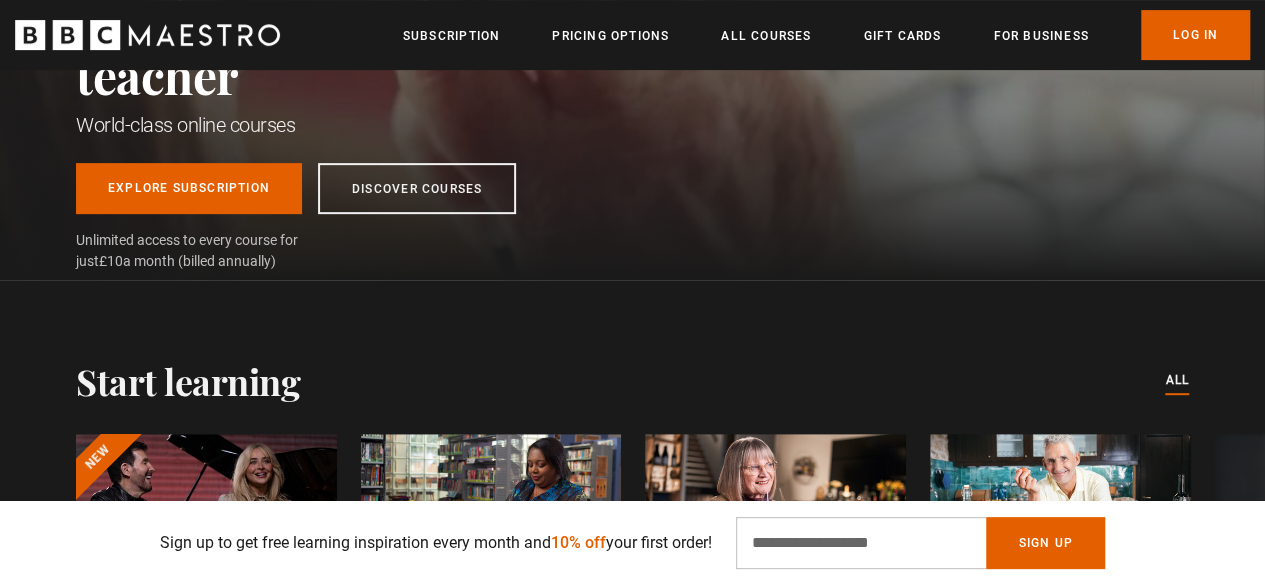 scroll, scrollTop: 0, scrollLeft: 0, axis: both 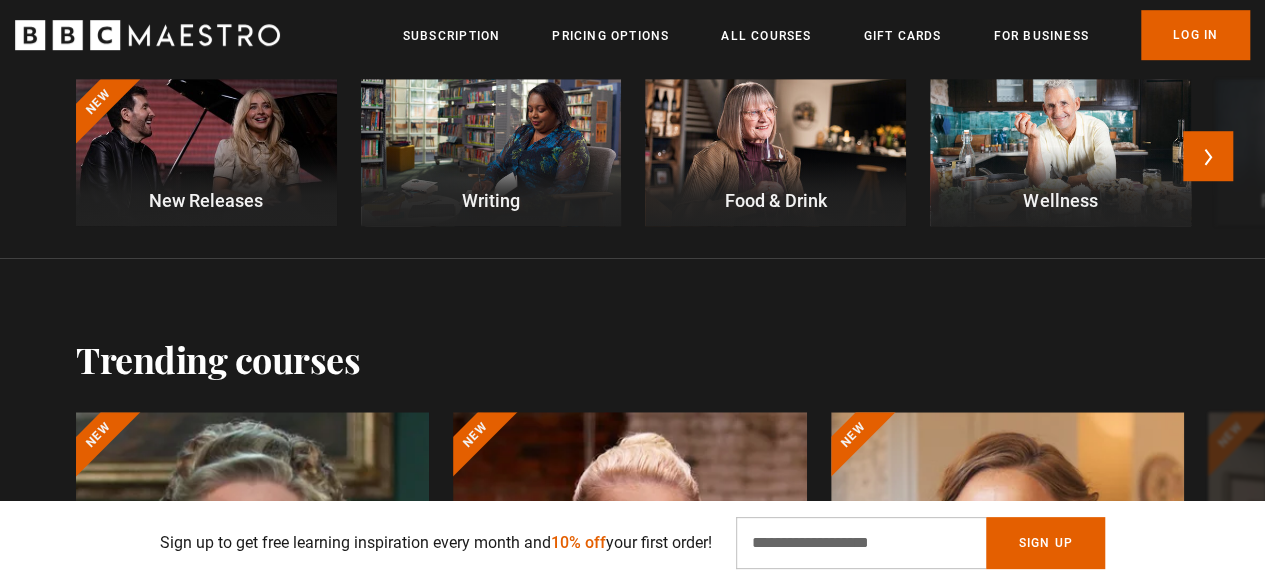click at bounding box center [206, 152] 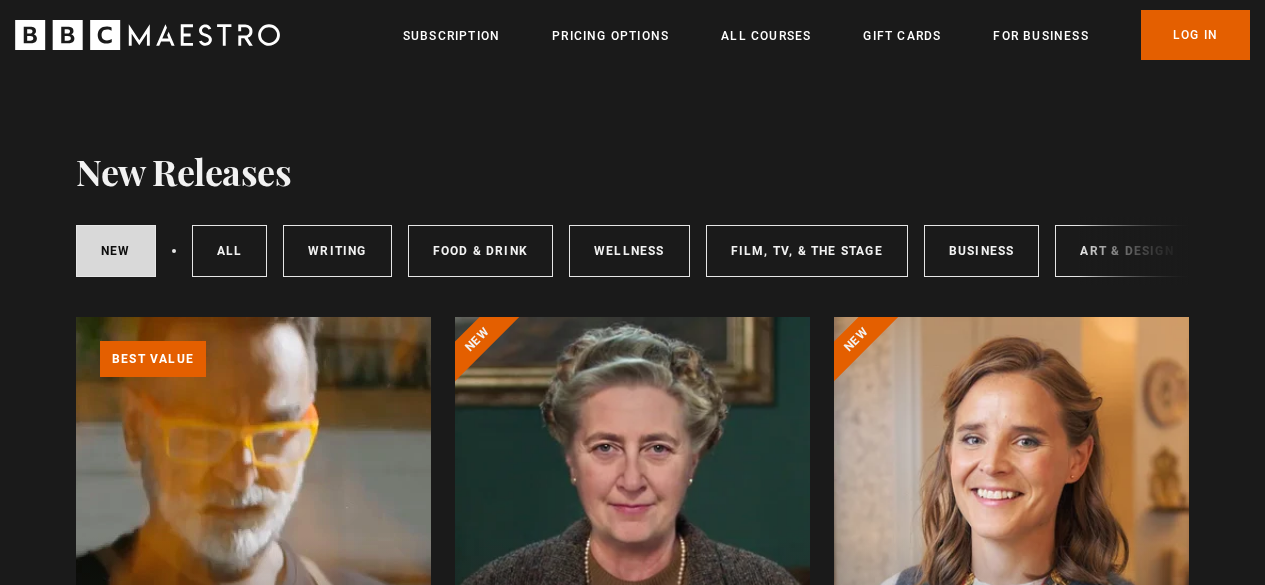 scroll, scrollTop: 0, scrollLeft: 0, axis: both 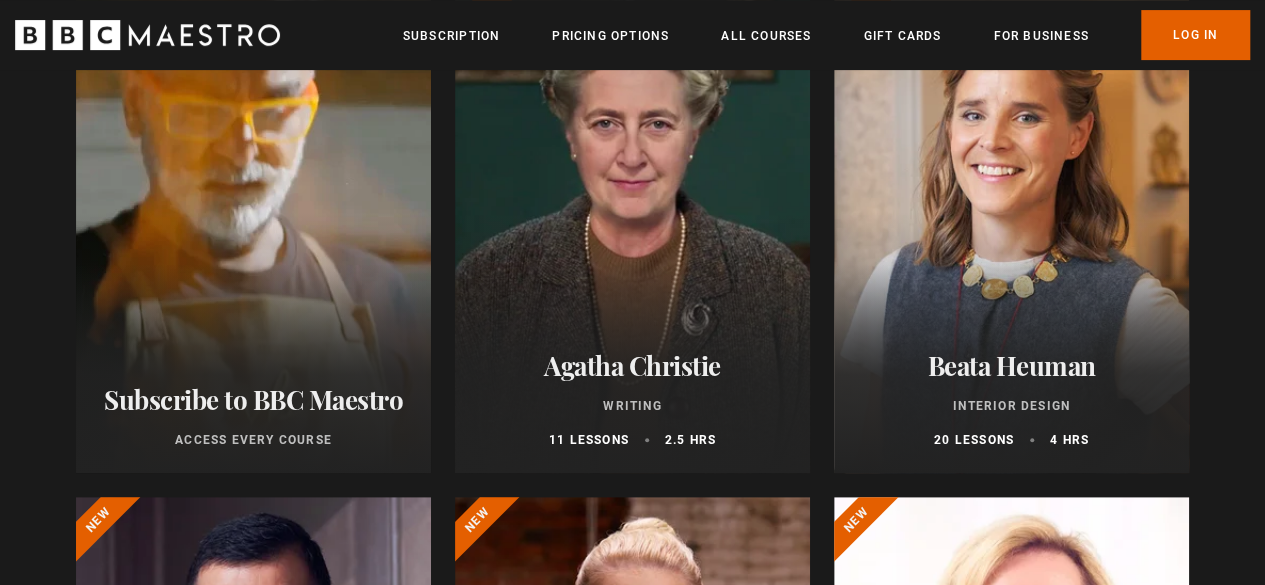 click at bounding box center [632, 233] 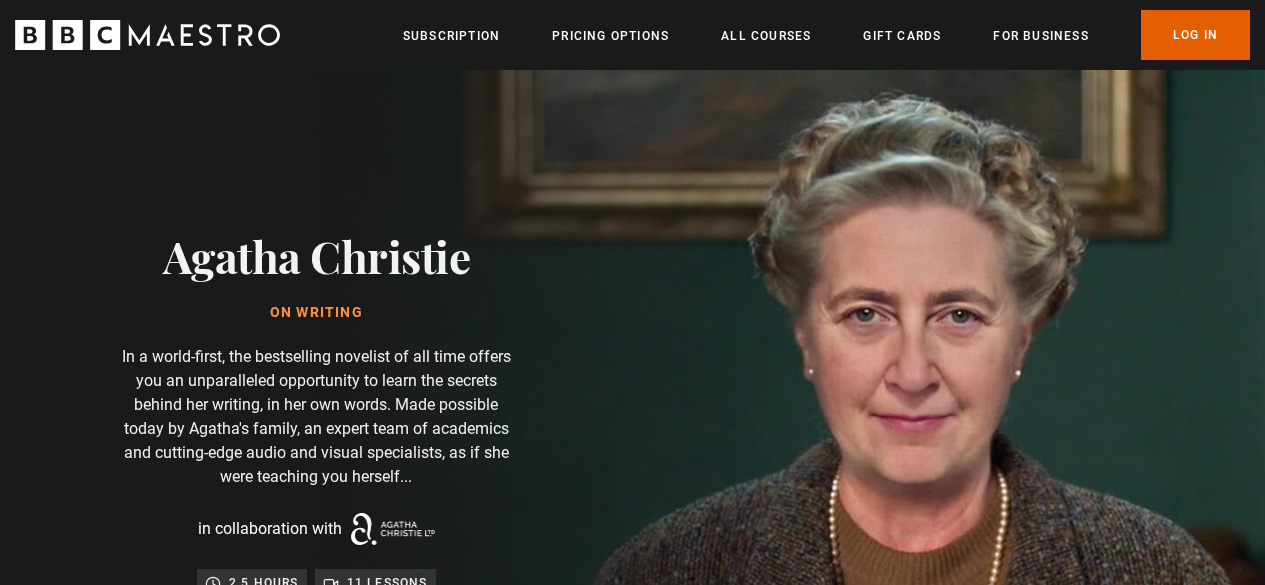 scroll, scrollTop: 0, scrollLeft: 0, axis: both 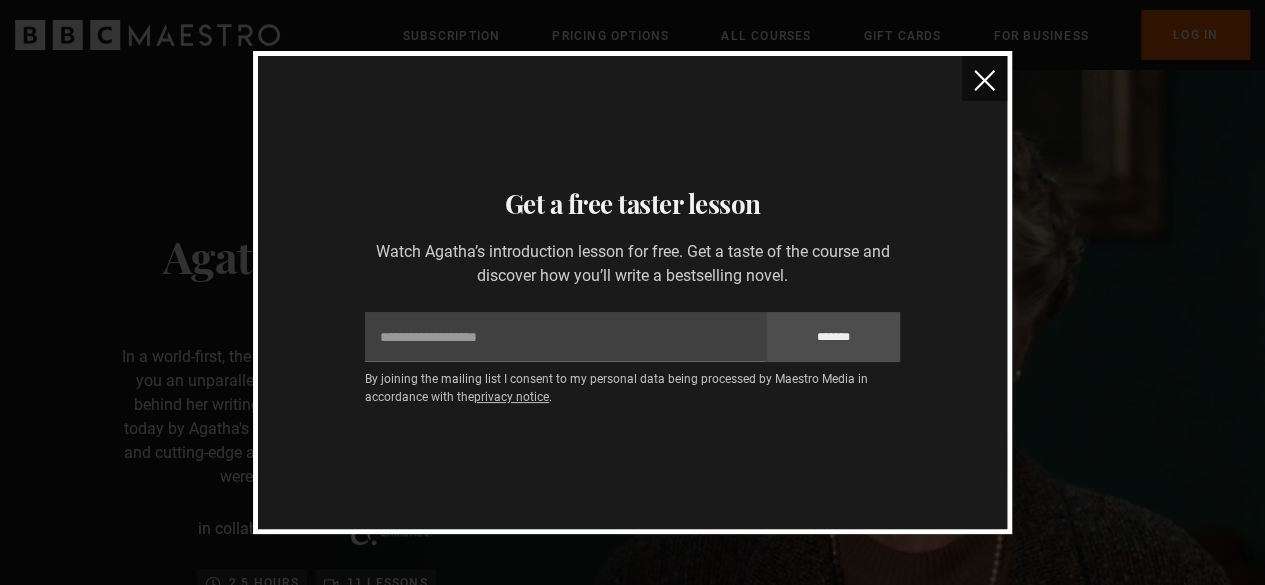 click at bounding box center (984, 80) 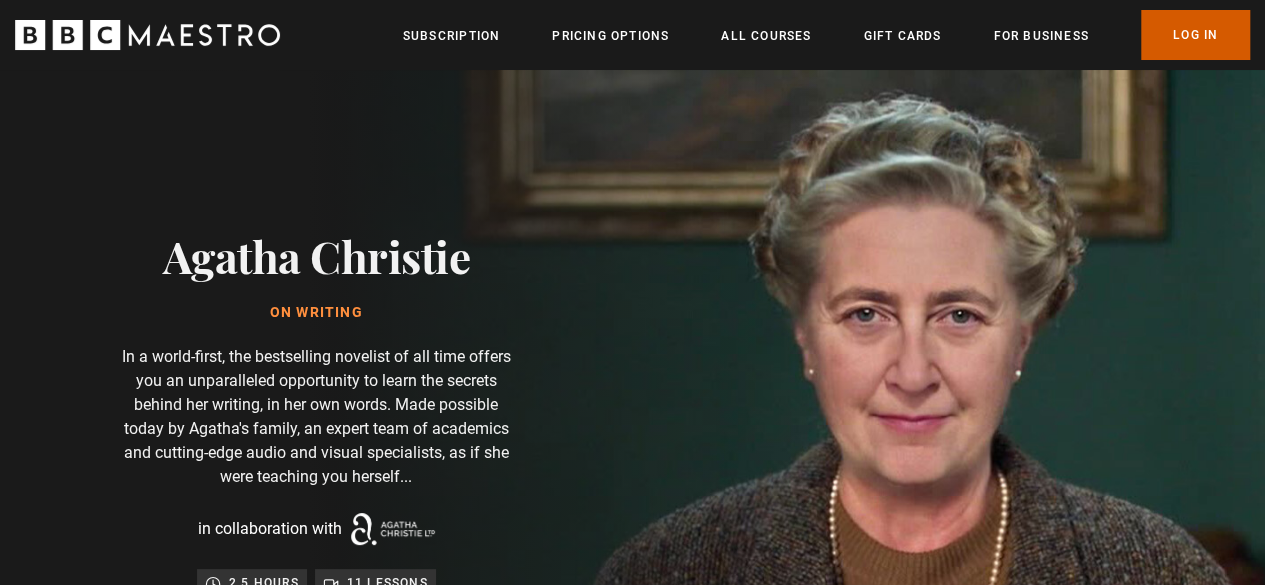 click on "Log In" at bounding box center [1195, 35] 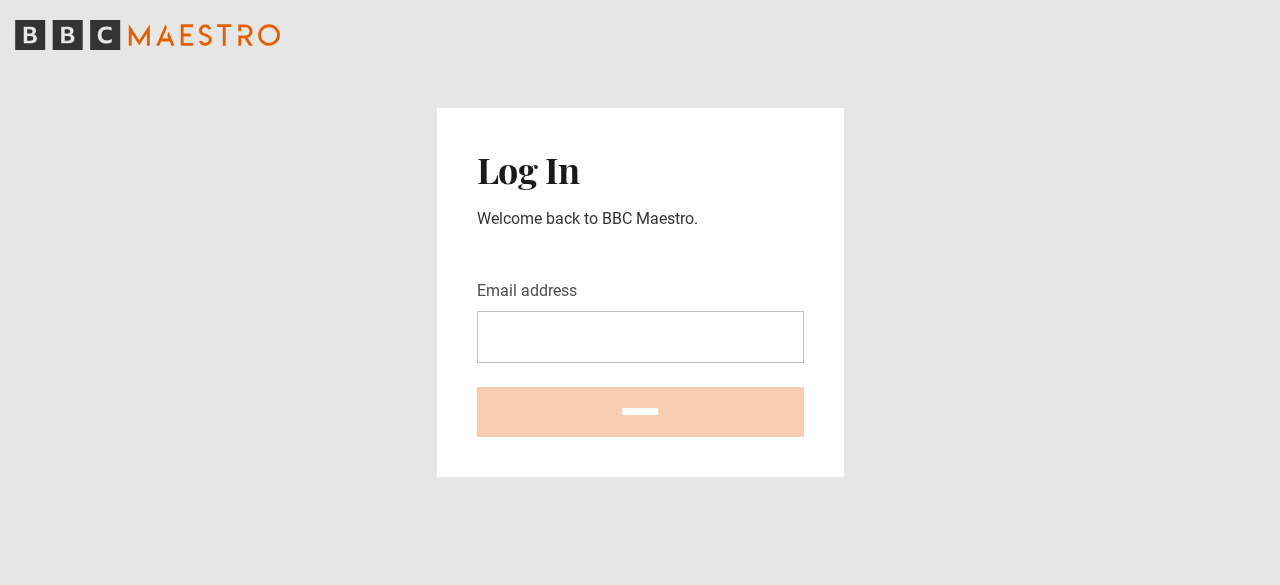 scroll, scrollTop: 0, scrollLeft: 0, axis: both 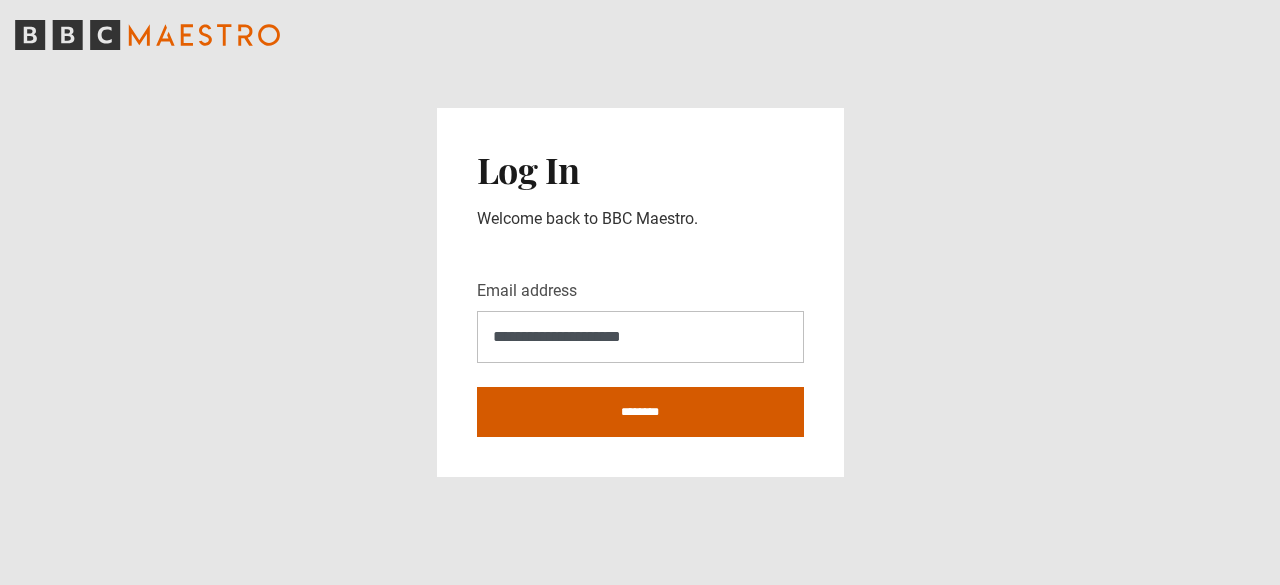 type on "**********" 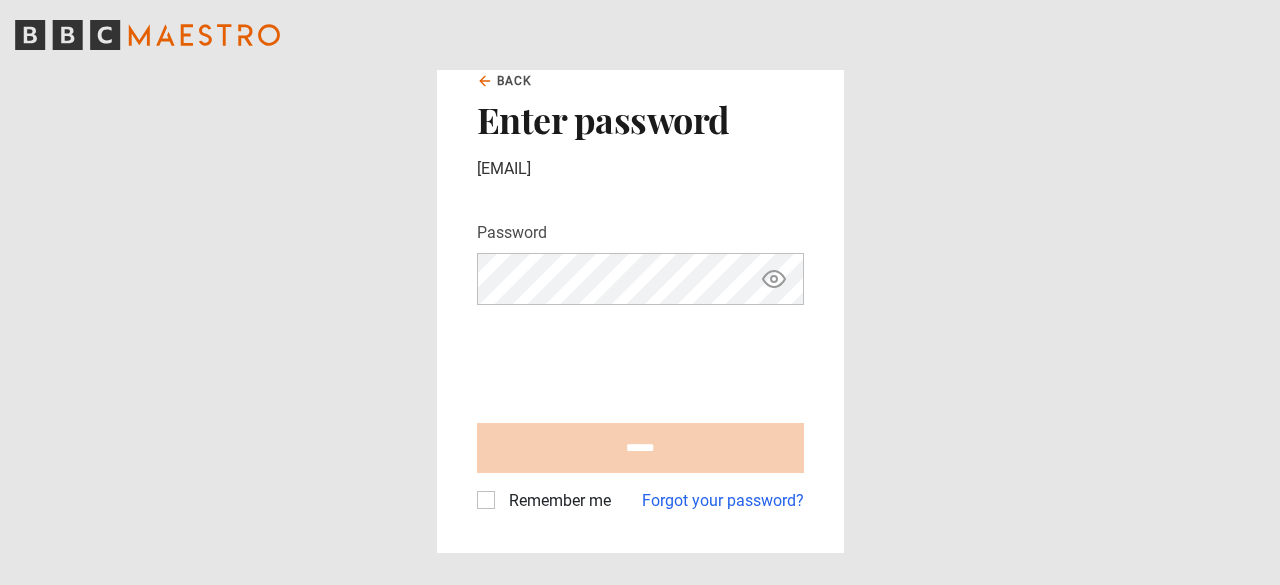 scroll, scrollTop: 0, scrollLeft: 0, axis: both 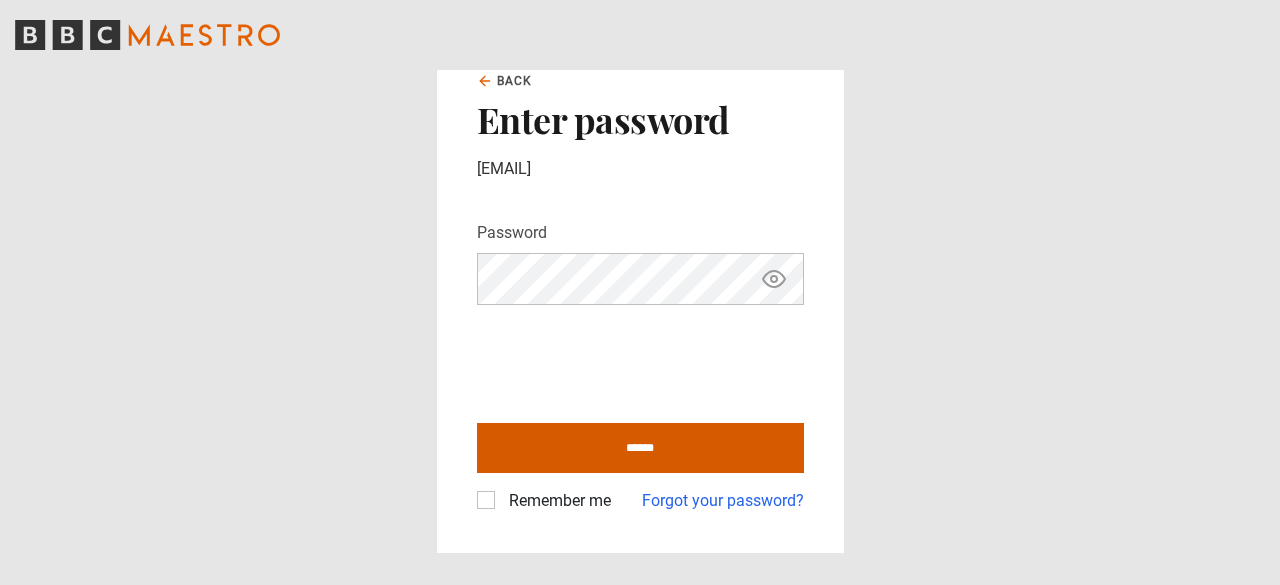 click on "******" at bounding box center [640, 448] 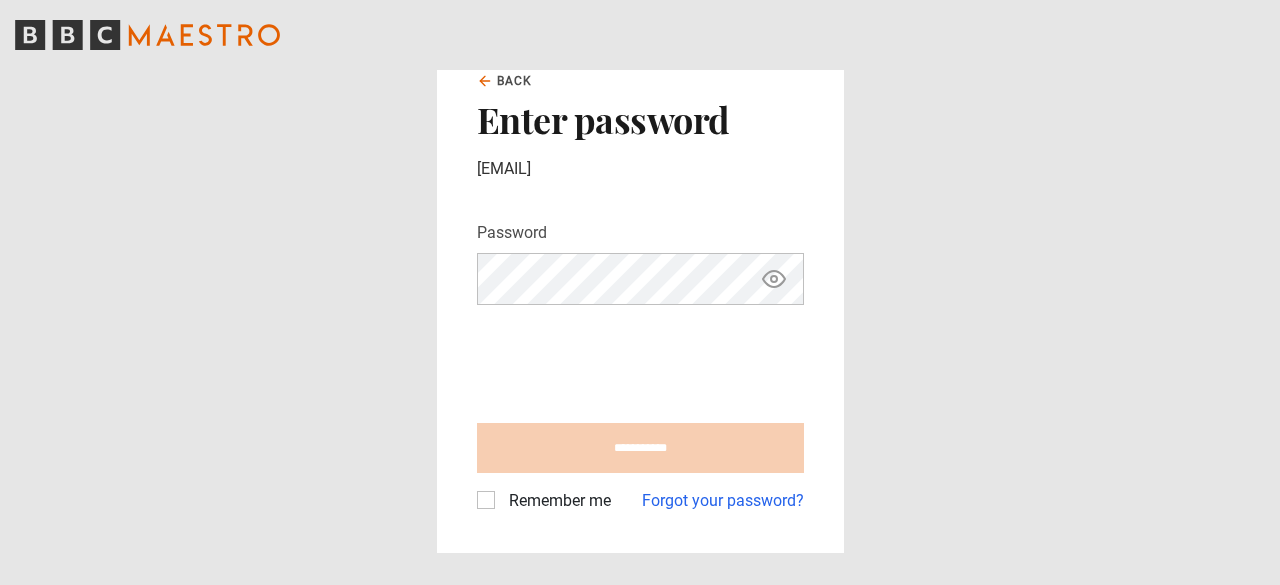 type on "**********" 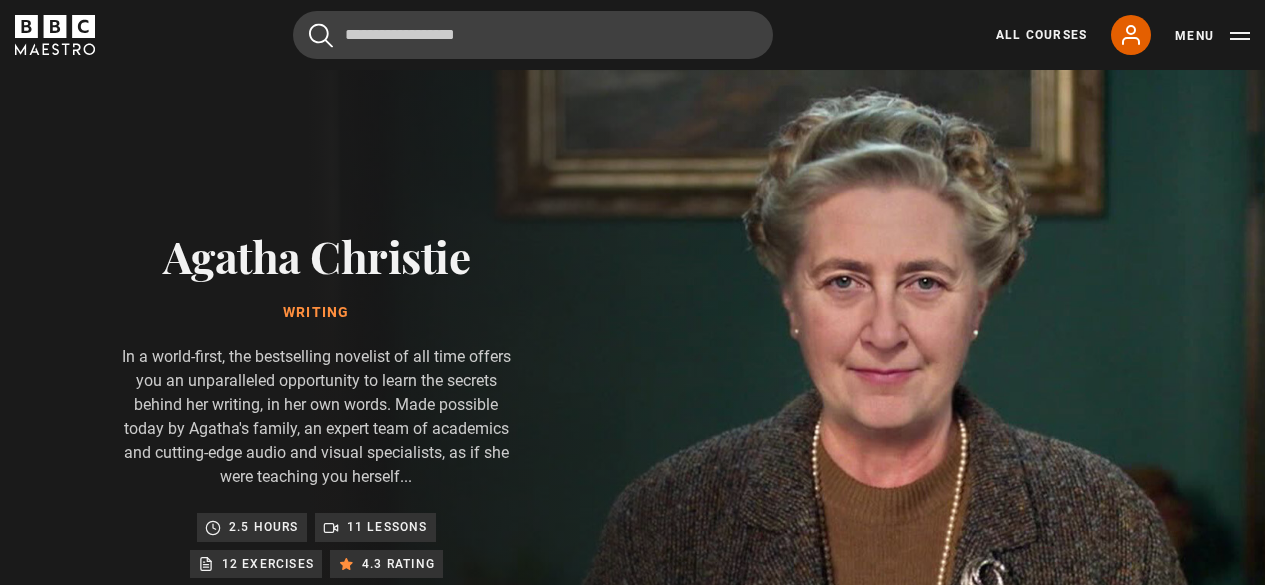 scroll, scrollTop: 0, scrollLeft: 0, axis: both 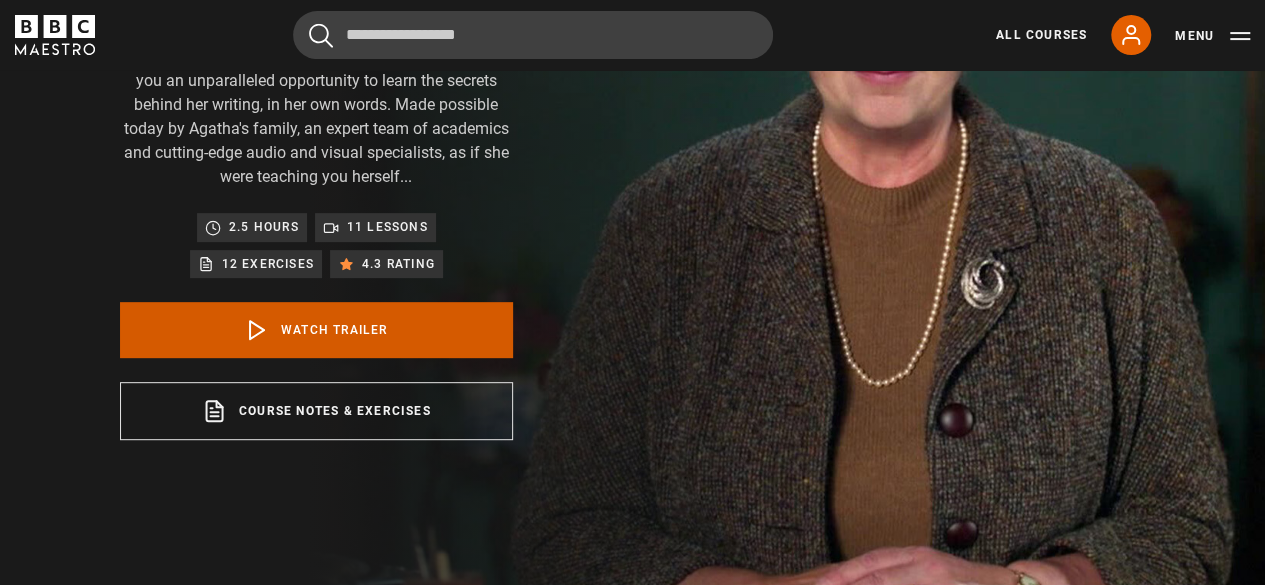 click on "Watch Trailer" at bounding box center (316, 330) 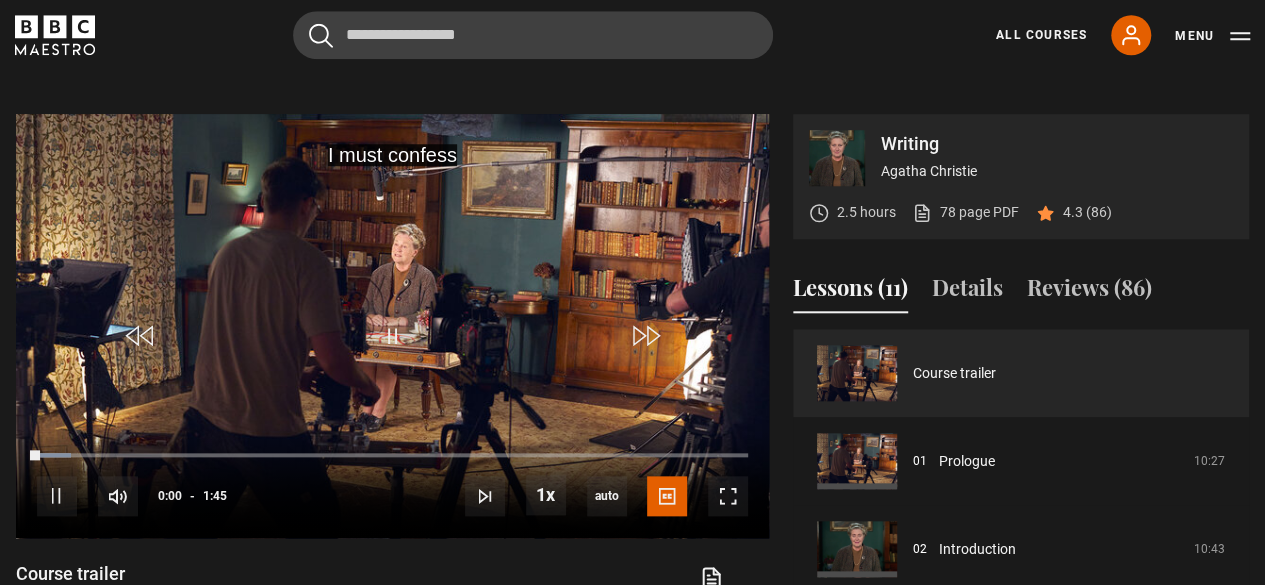 scroll, scrollTop: 899, scrollLeft: 0, axis: vertical 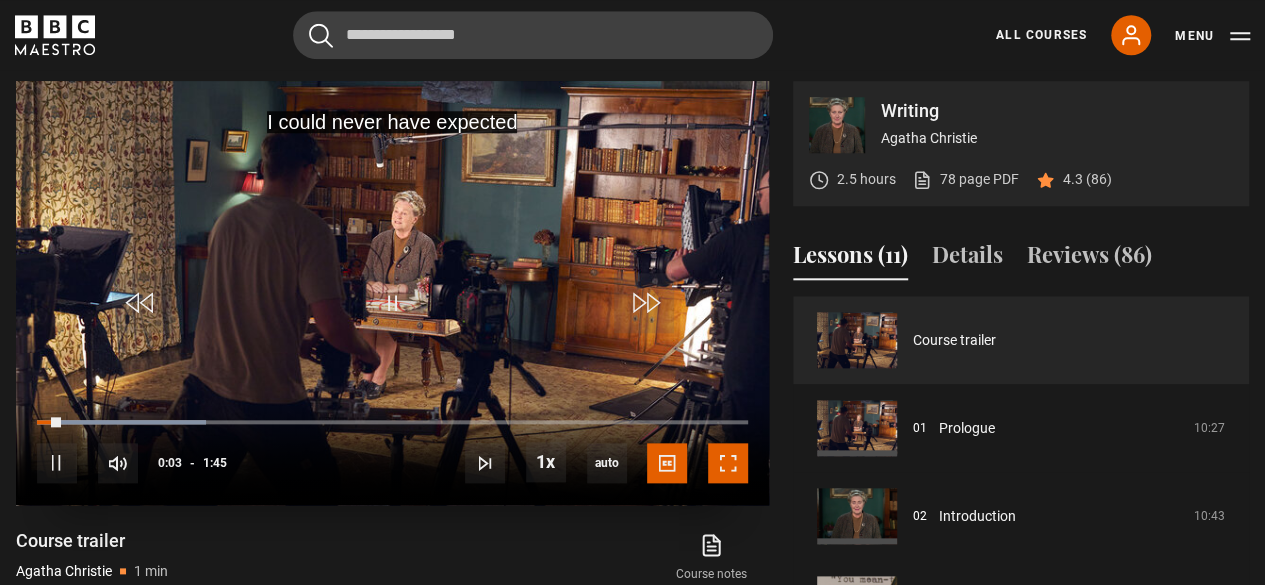 click at bounding box center [728, 463] 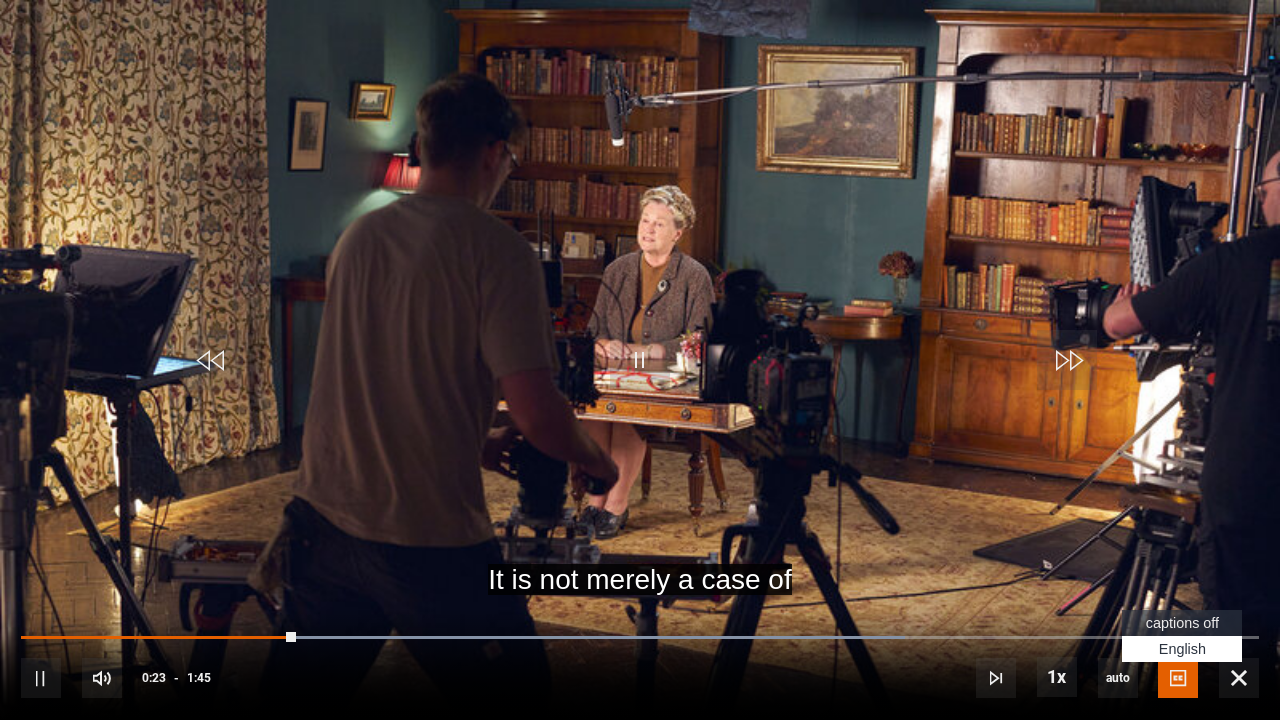 click on "captions off" at bounding box center [1182, 623] 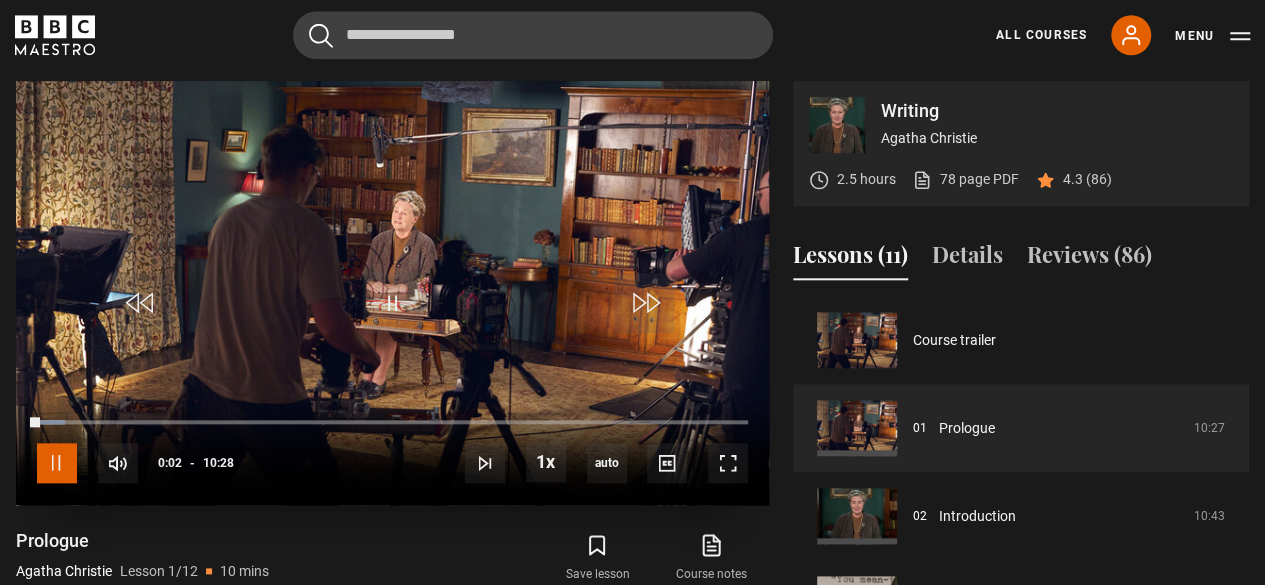 click at bounding box center (57, 463) 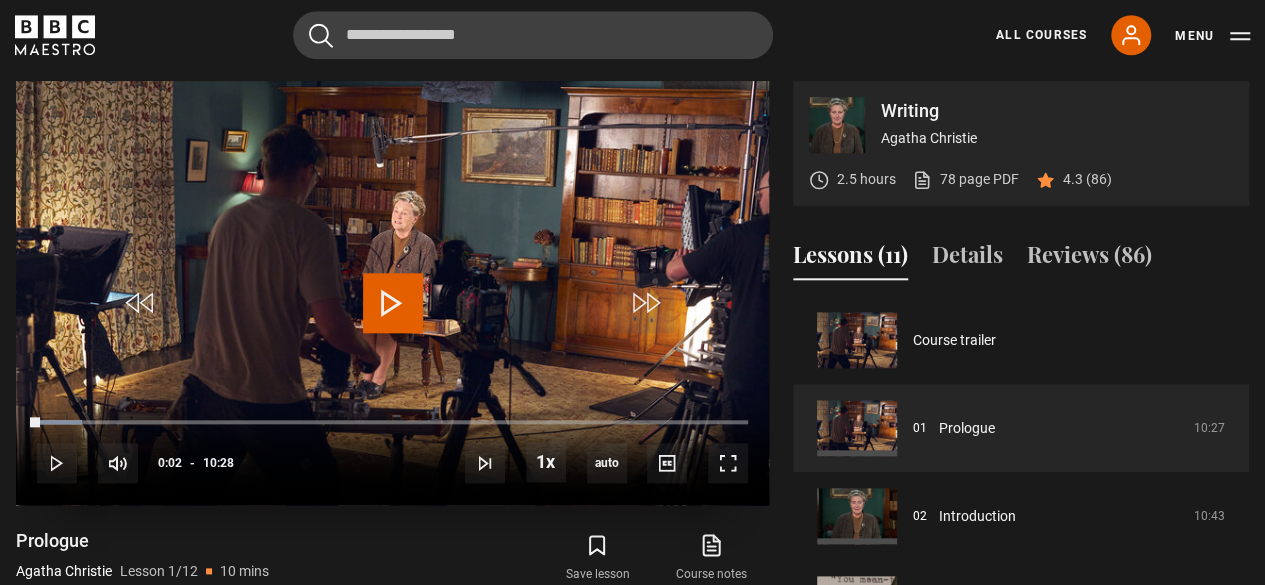 click at bounding box center (393, 303) 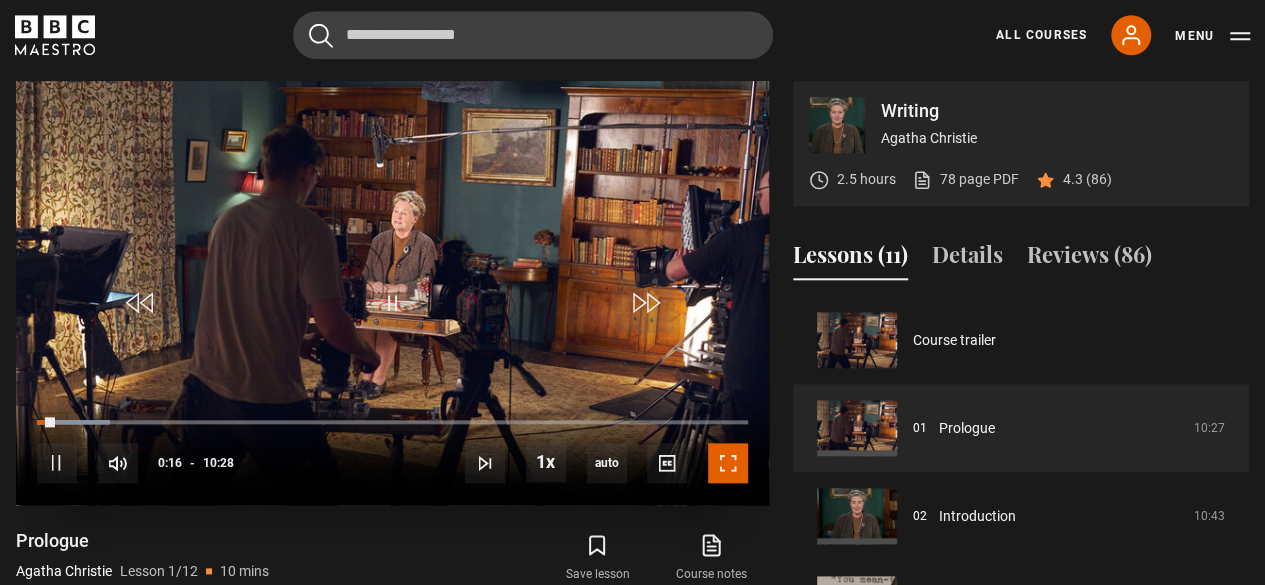 click at bounding box center [728, 463] 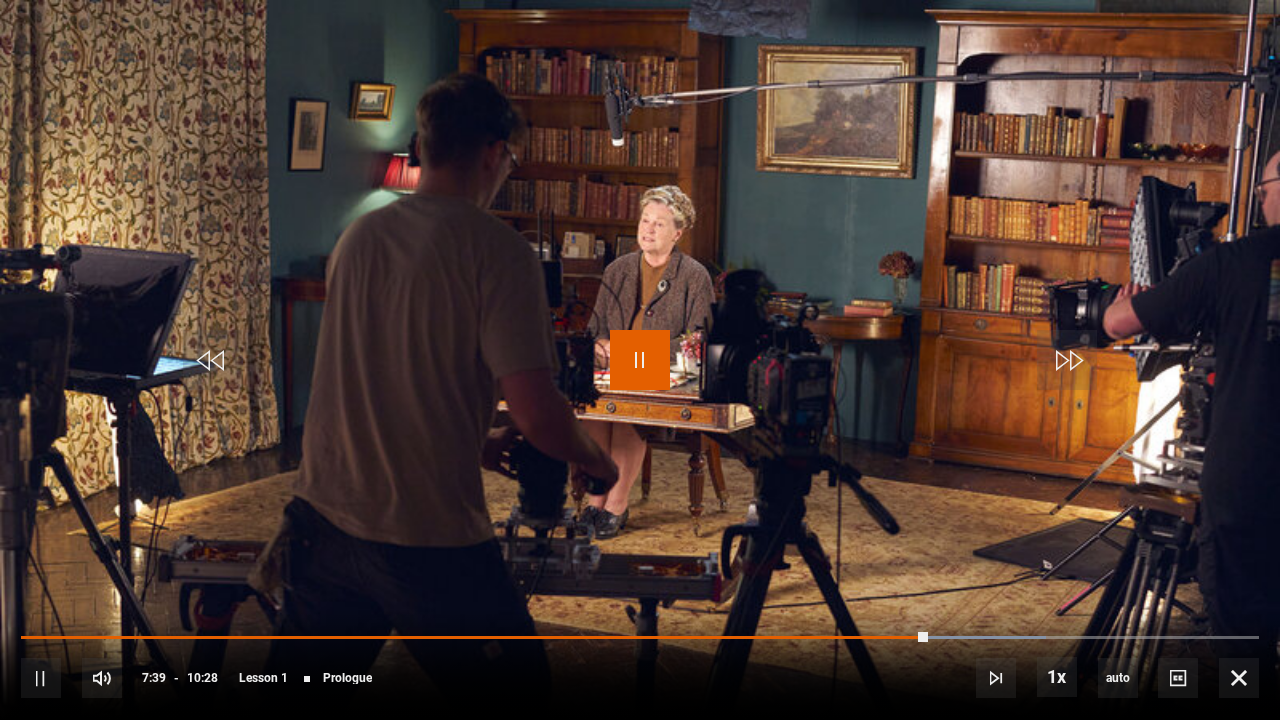 click at bounding box center (640, 360) 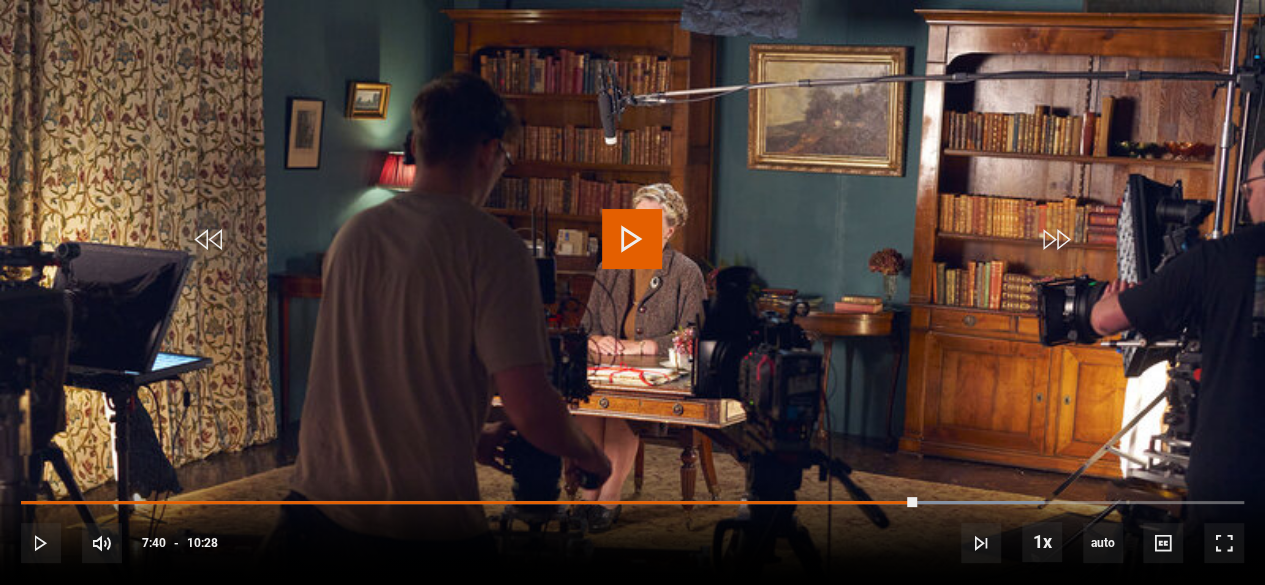 scroll, scrollTop: 282, scrollLeft: 0, axis: vertical 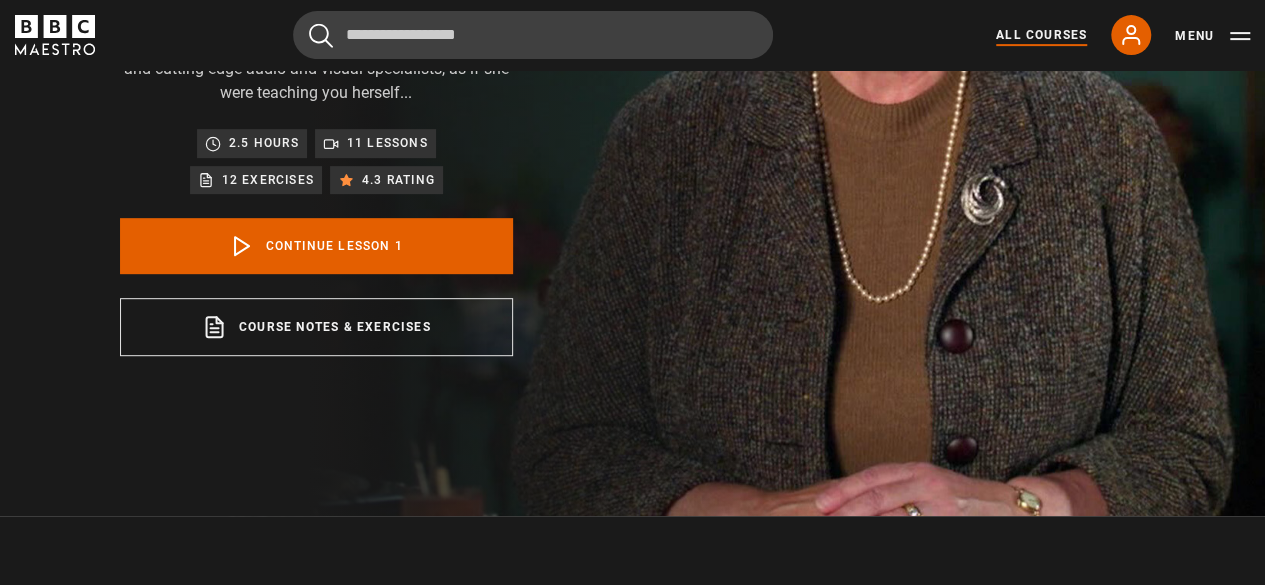 click on "All Courses" at bounding box center [1041, 35] 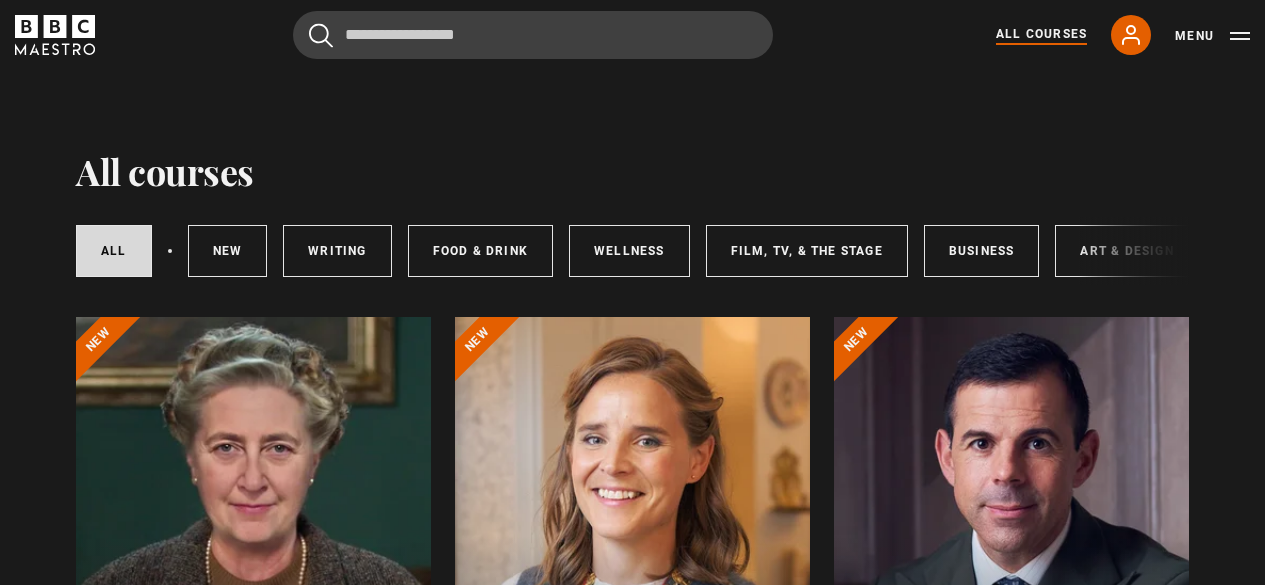 scroll, scrollTop: 0, scrollLeft: 0, axis: both 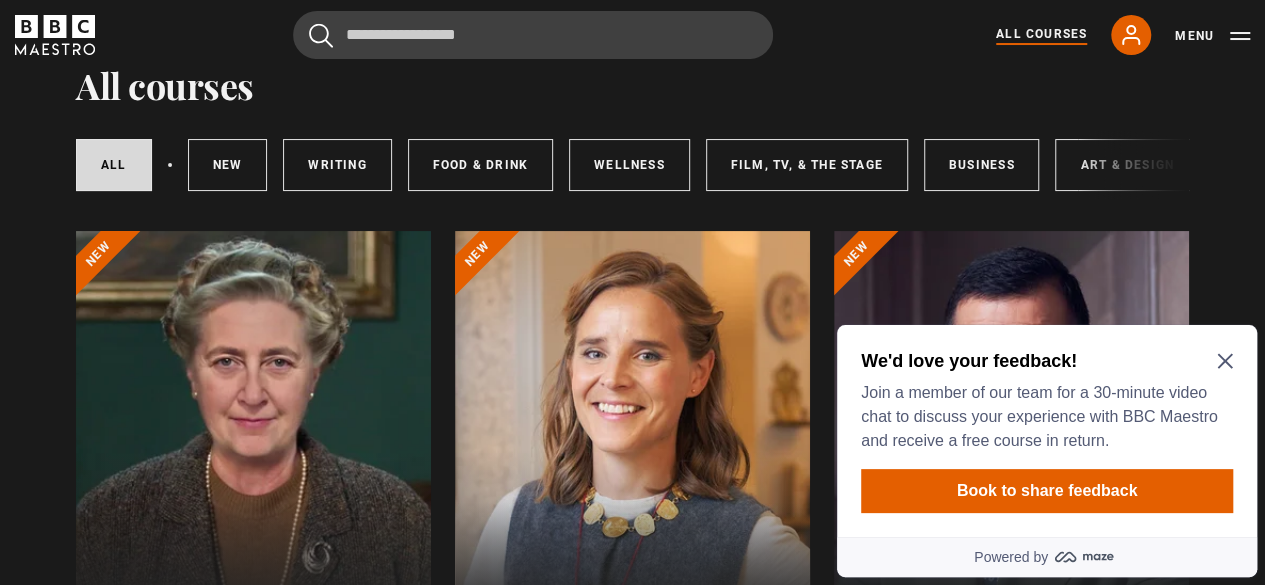 click 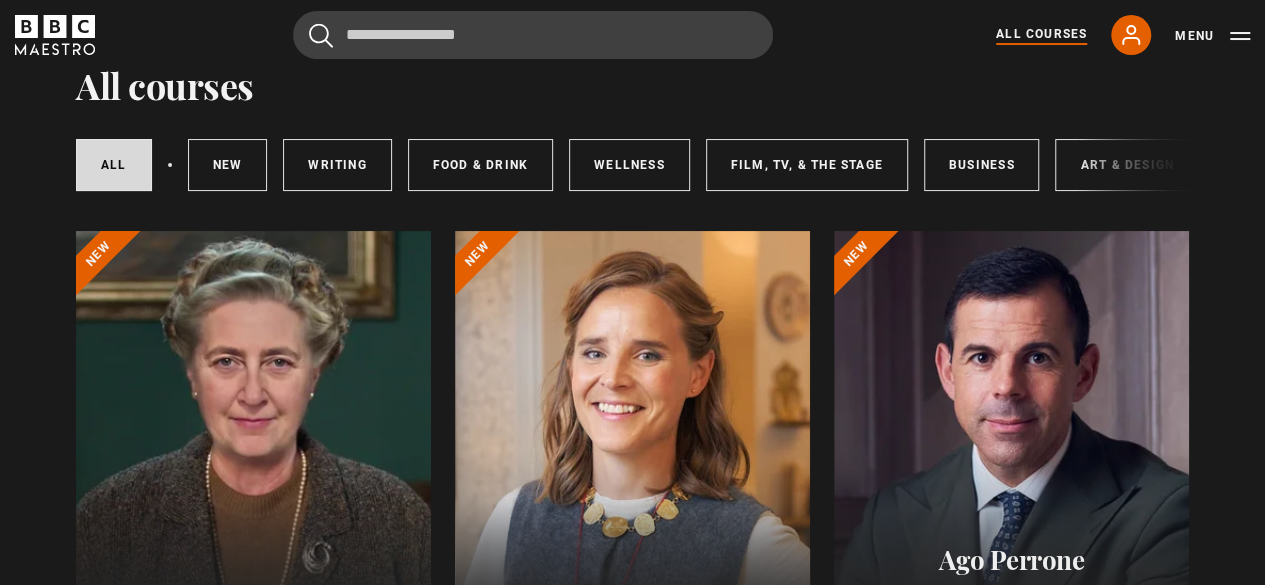 click on "All courses
New courses
Writing
Food & Drink
Wellness
Film, TV, & The Stage
Business
Art & Design
Music
Home & Lifestyle" at bounding box center (632, 165) 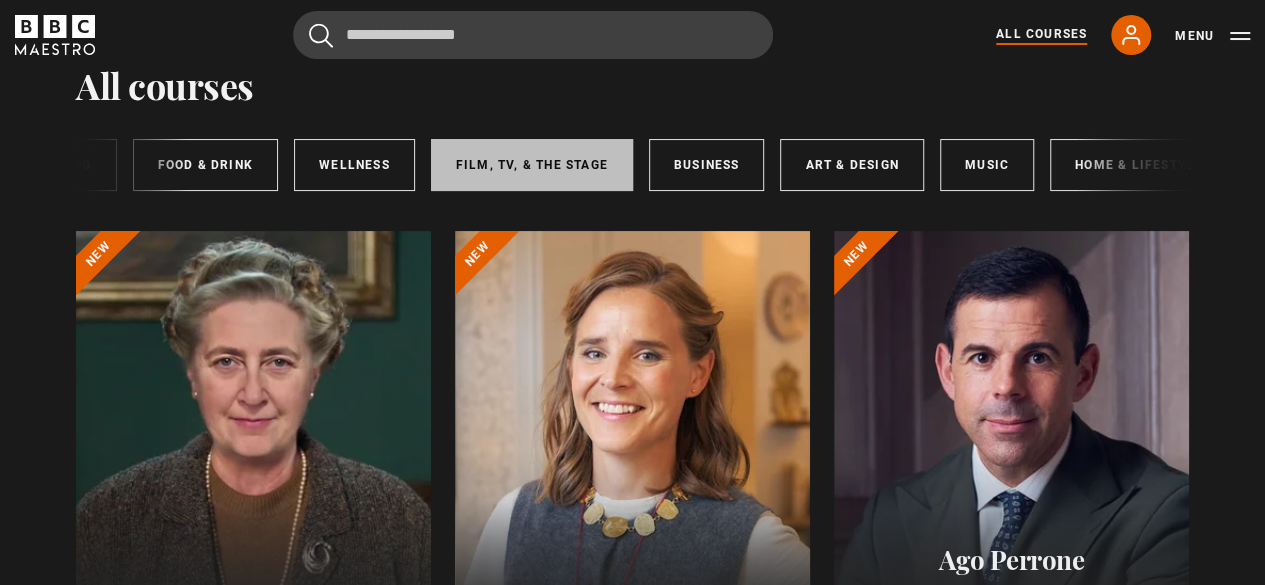 scroll, scrollTop: 0, scrollLeft: 315, axis: horizontal 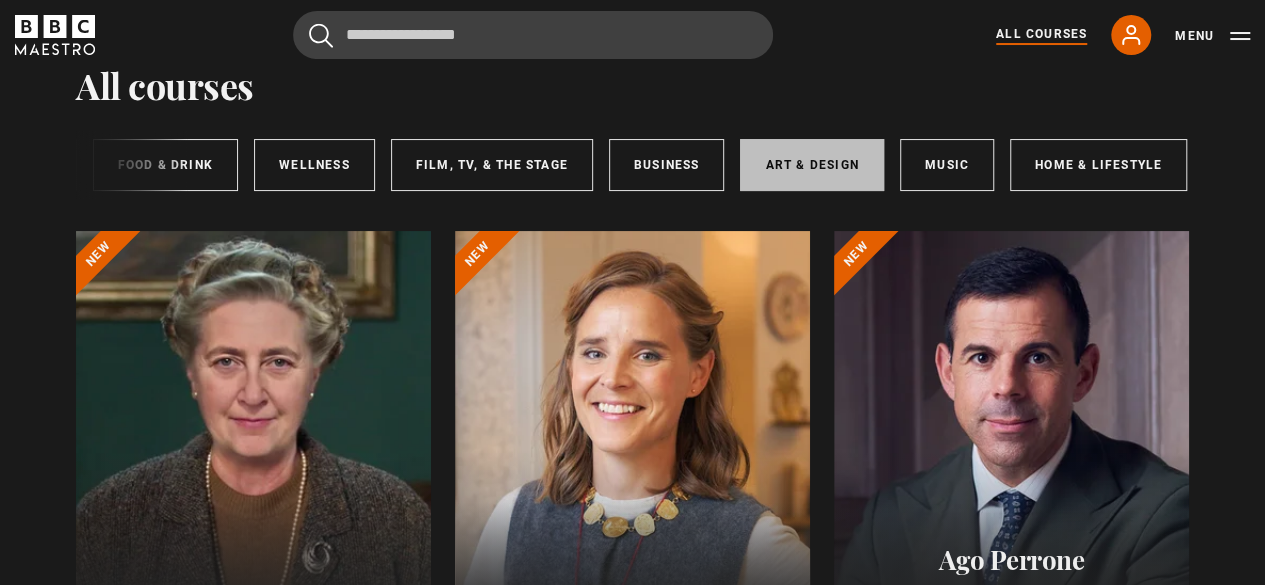 click on "Art & Design" at bounding box center (811, 165) 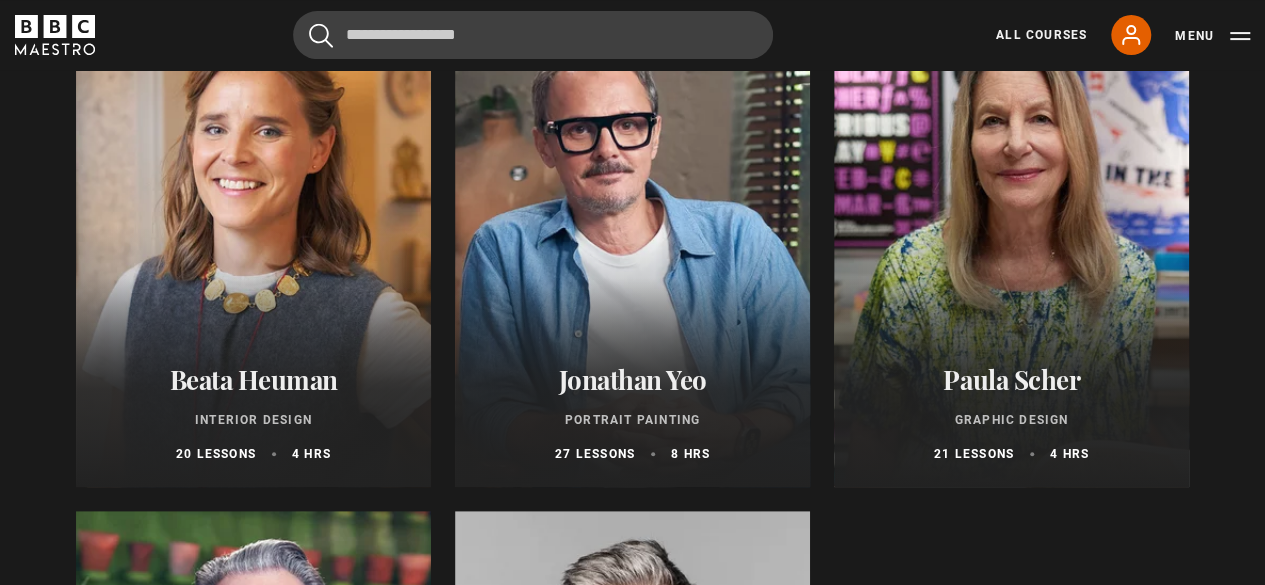 scroll, scrollTop: 0, scrollLeft: 0, axis: both 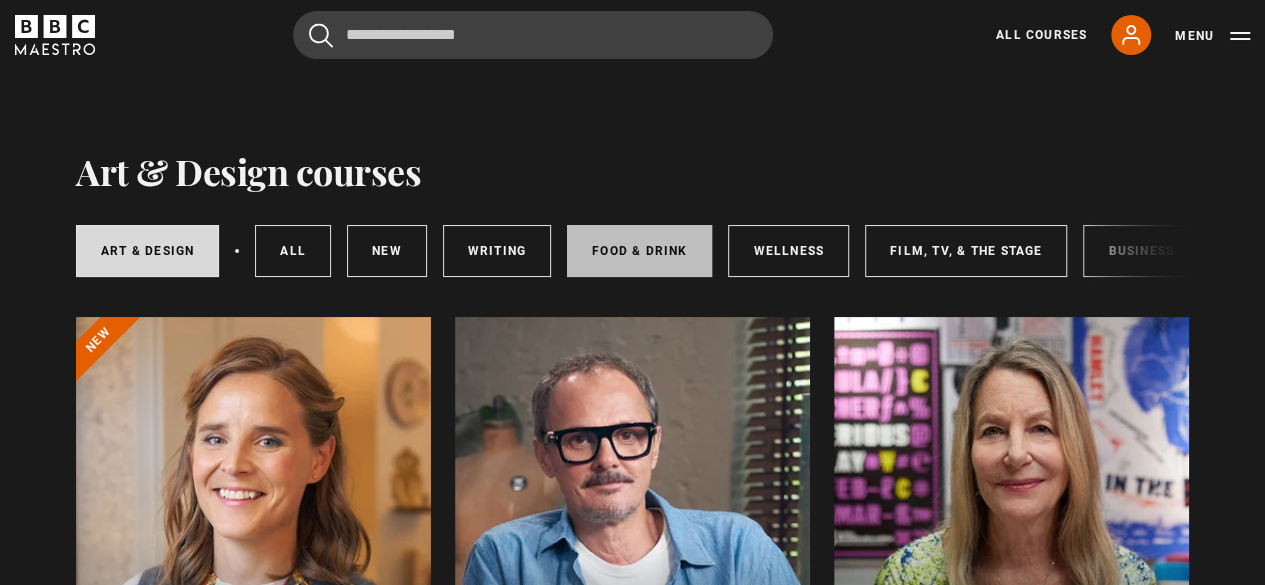 click on "Food & Drink" at bounding box center [639, 251] 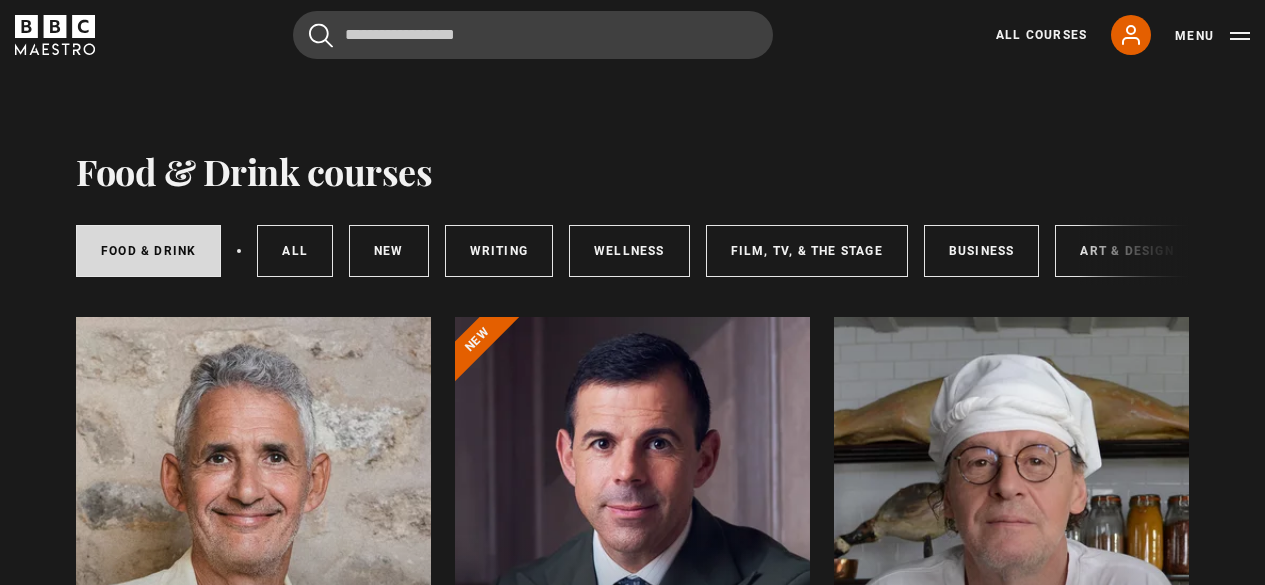 scroll, scrollTop: 282, scrollLeft: 0, axis: vertical 